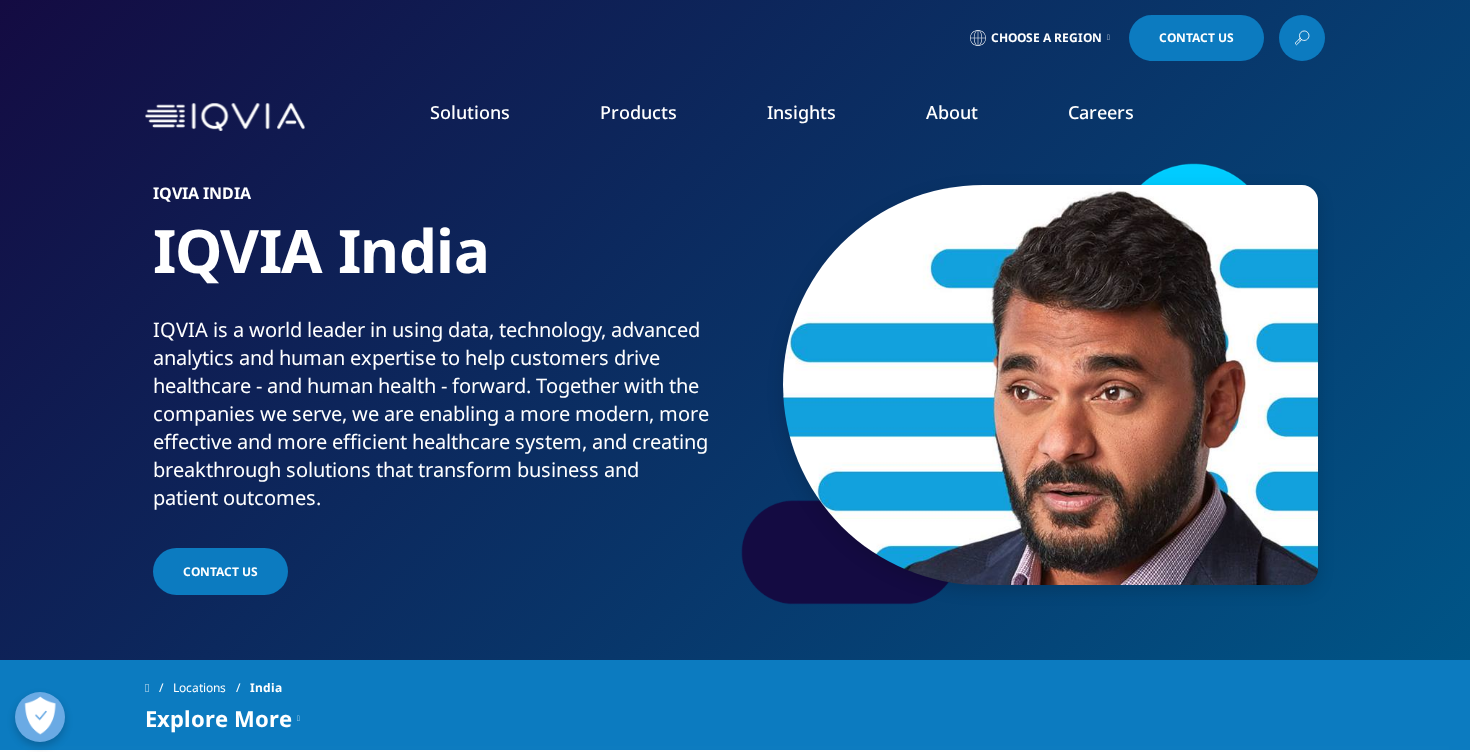 scroll, scrollTop: 0, scrollLeft: 0, axis: both 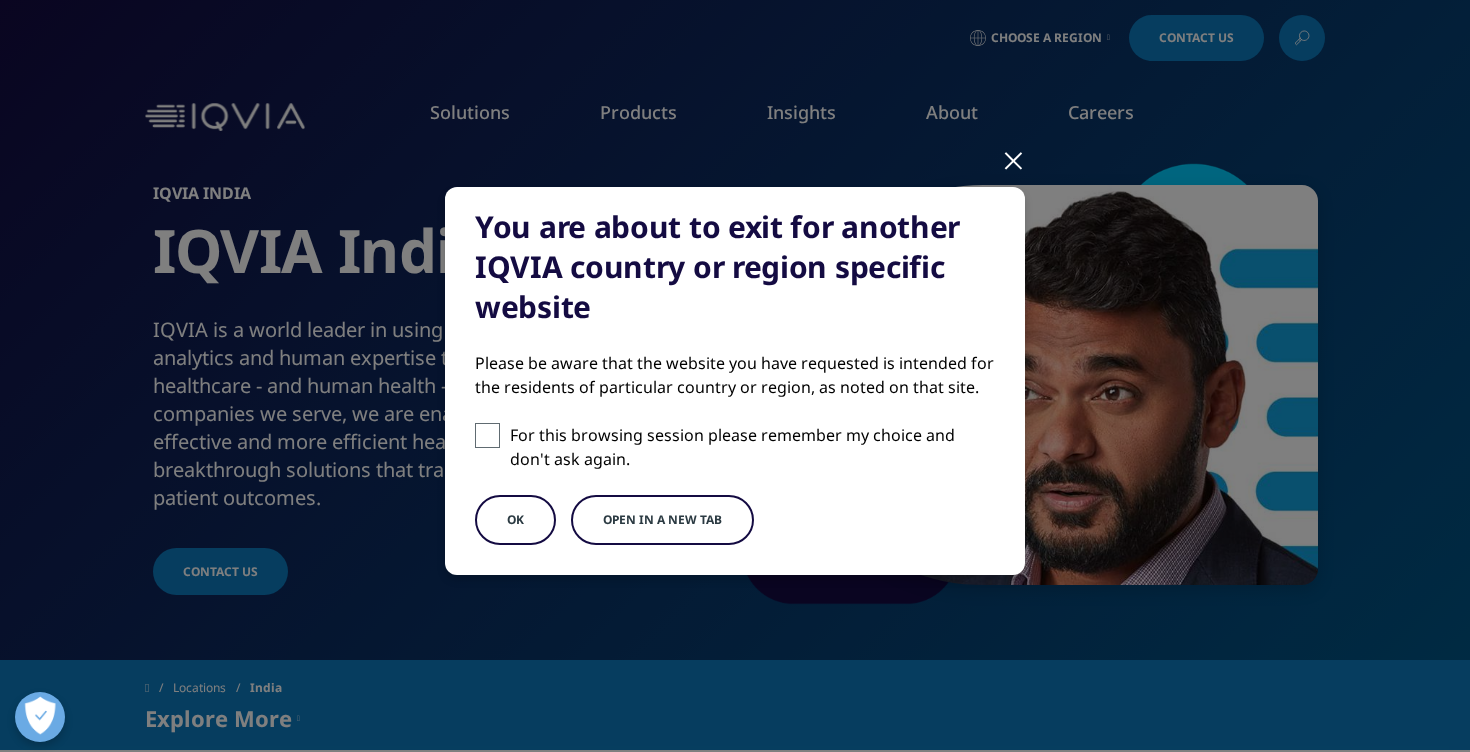 click on "For this browsing session please remember my choice and don't ask again." at bounding box center (735, 447) 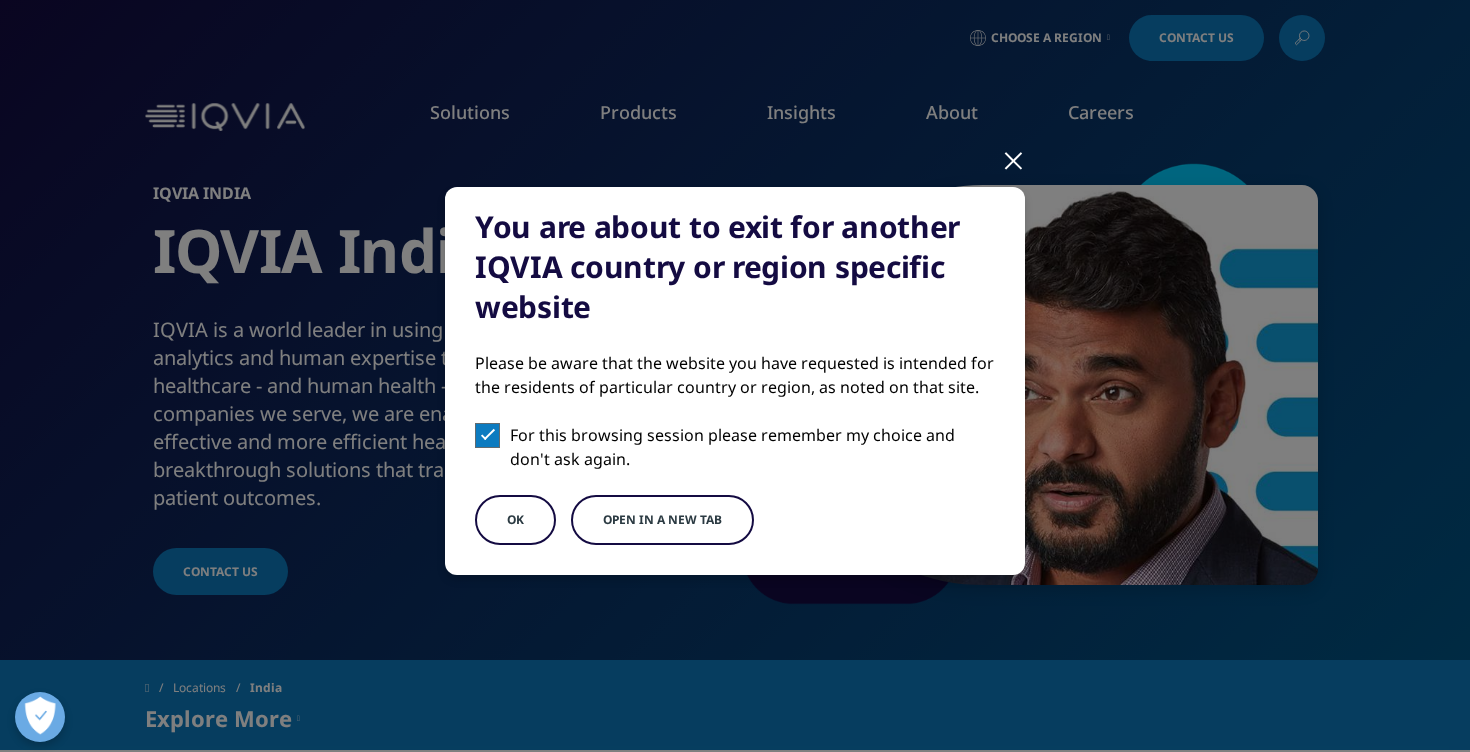 click on "OK" at bounding box center [515, 520] 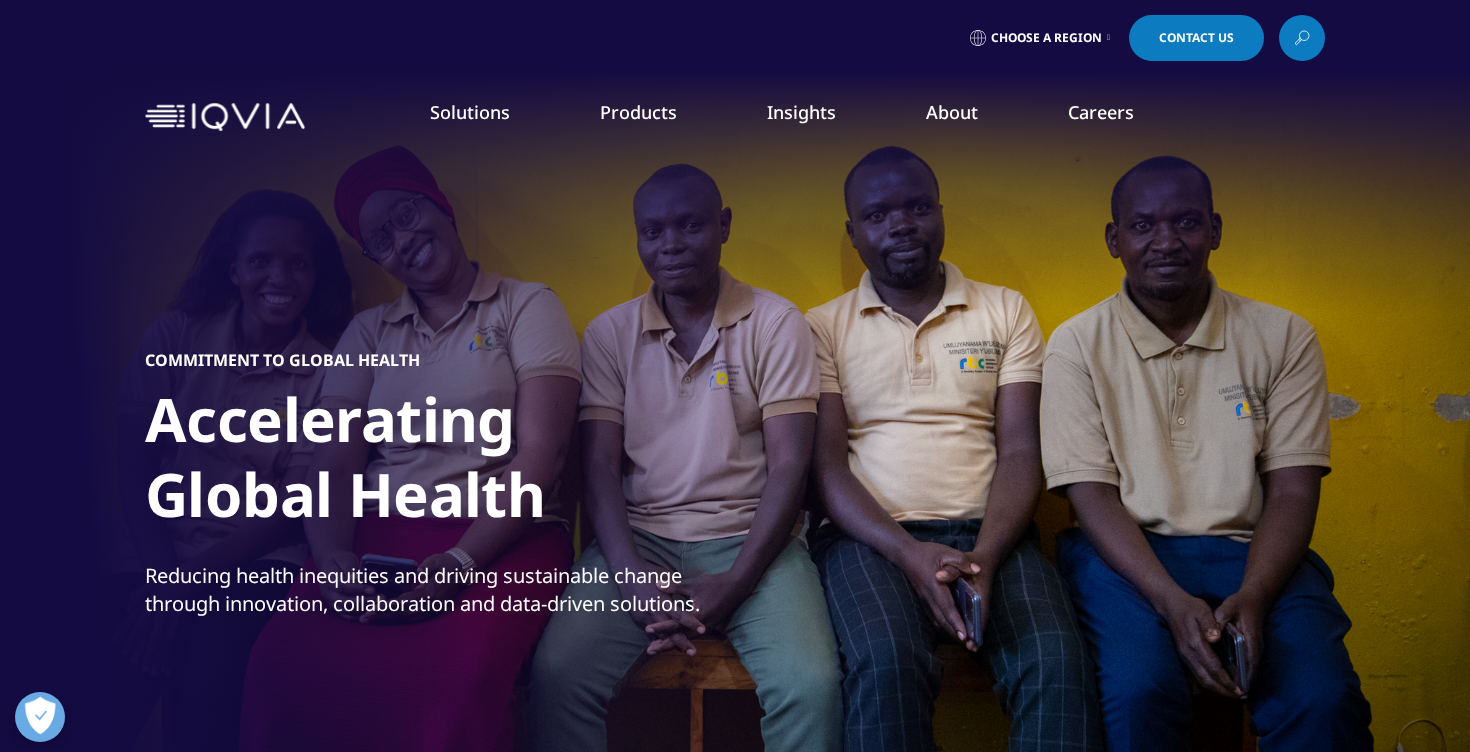scroll, scrollTop: 0, scrollLeft: 0, axis: both 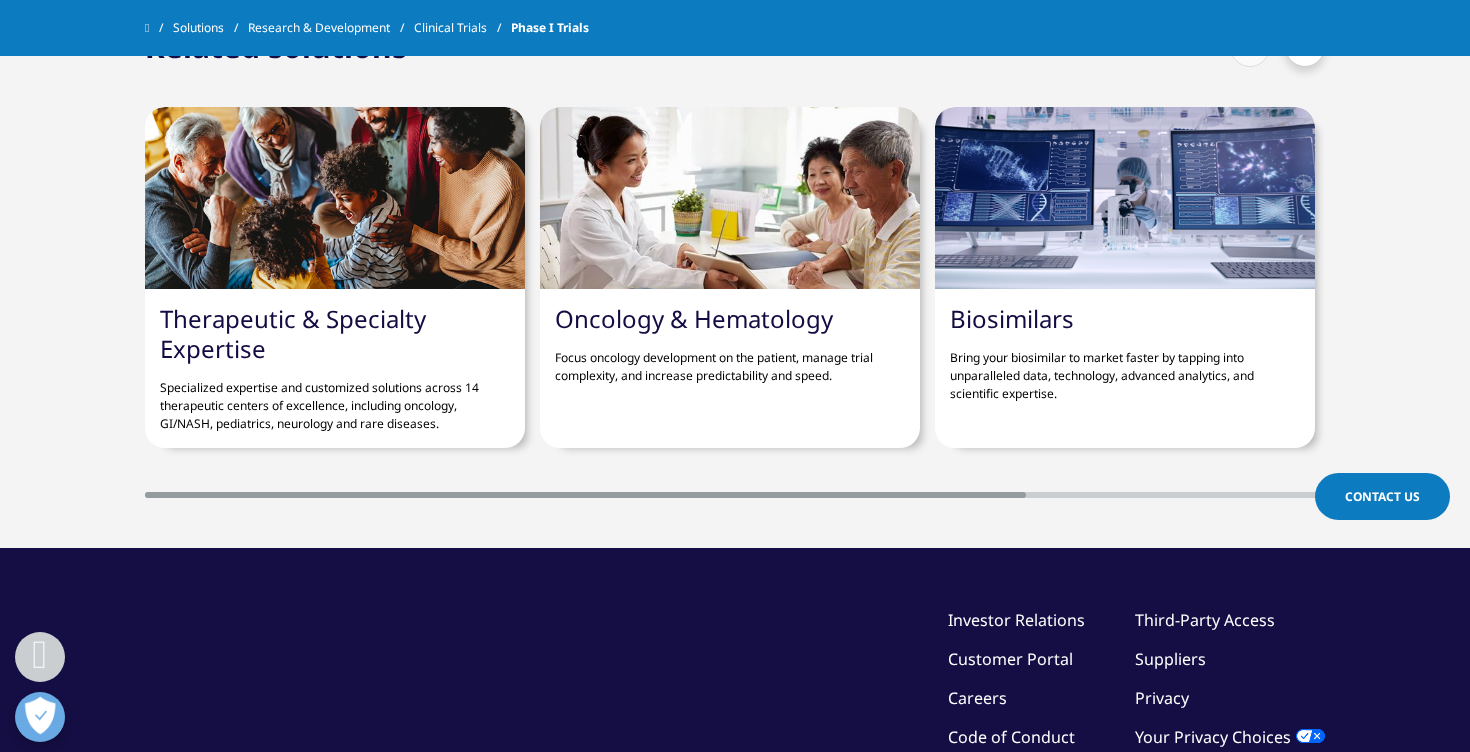 click on "Therapeutic & Specialty Expertise" at bounding box center (293, 333) 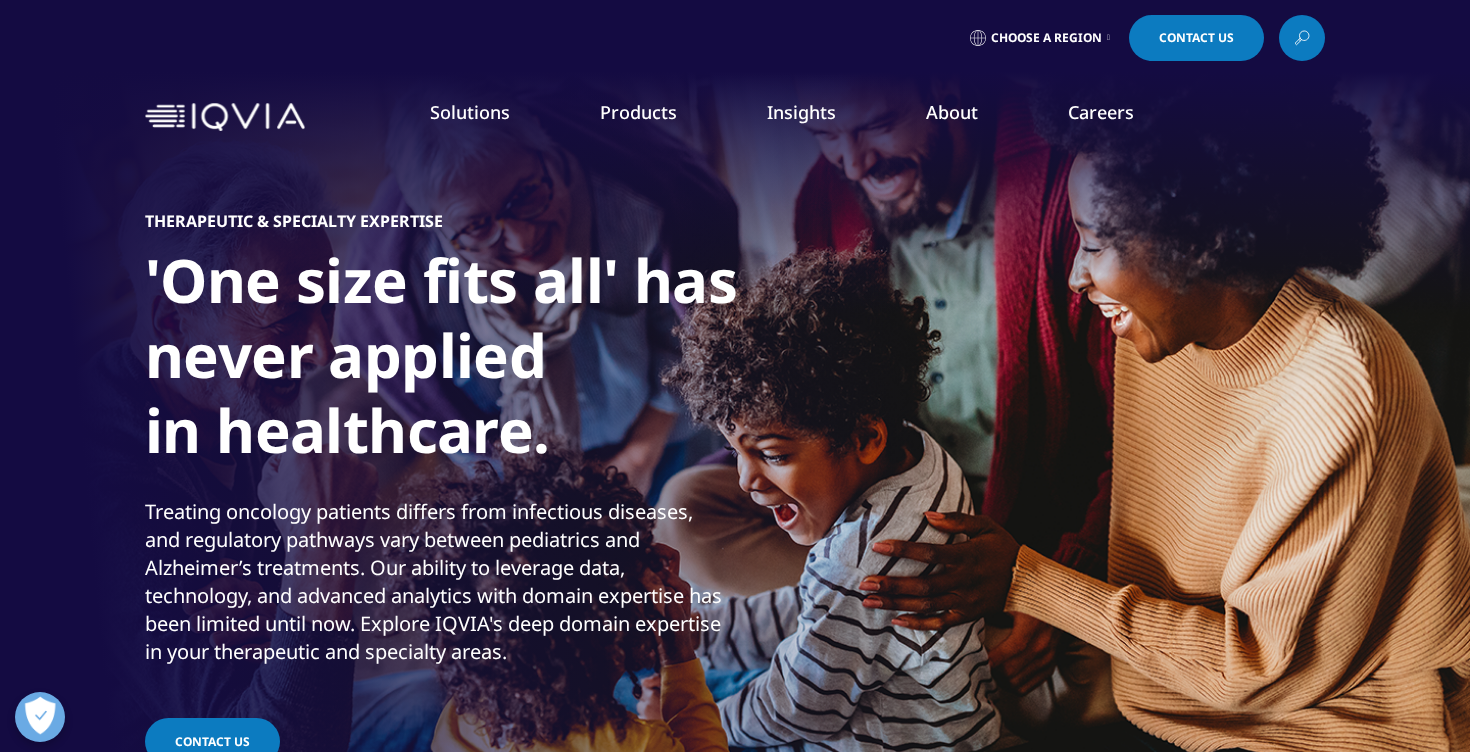 scroll, scrollTop: 0, scrollLeft: 0, axis: both 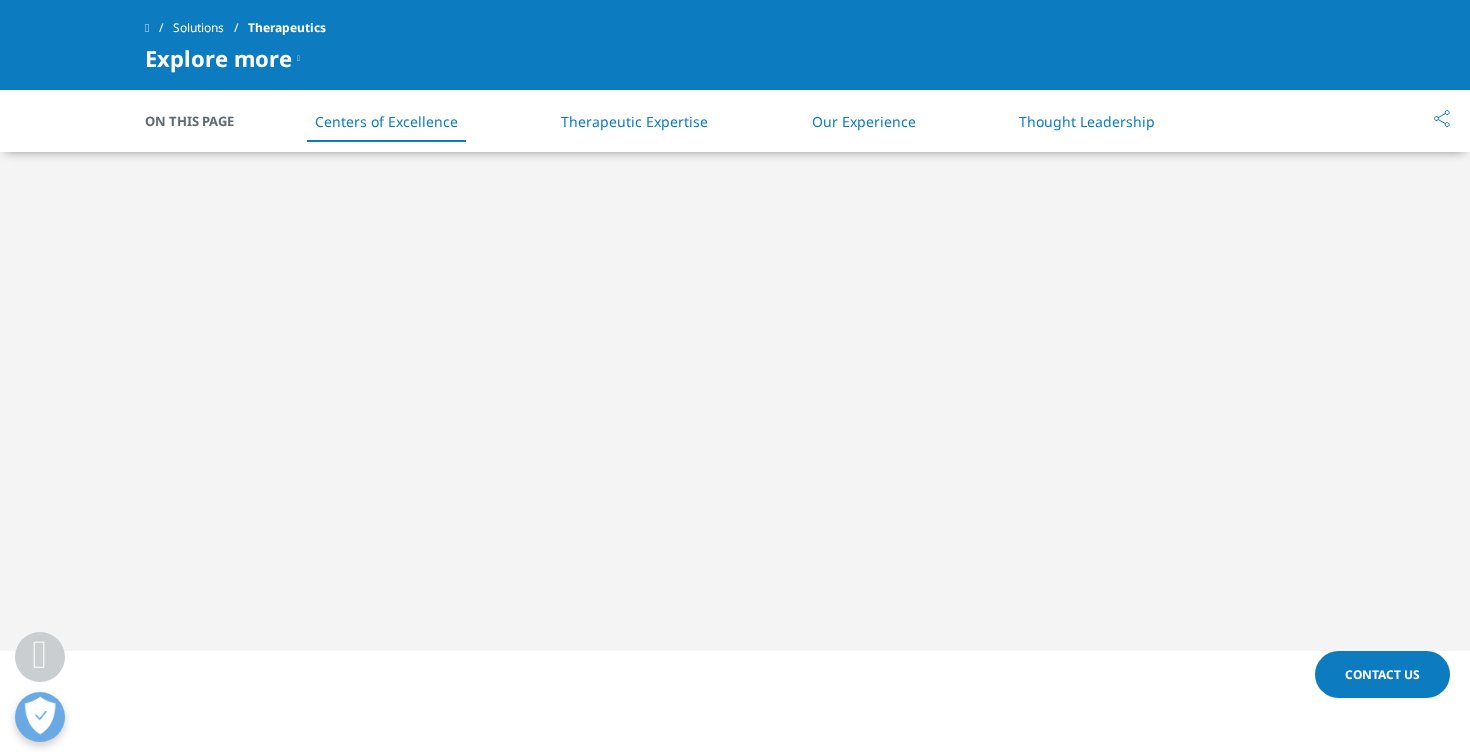 click on "Therapeutic Expertise" at bounding box center [634, 121] 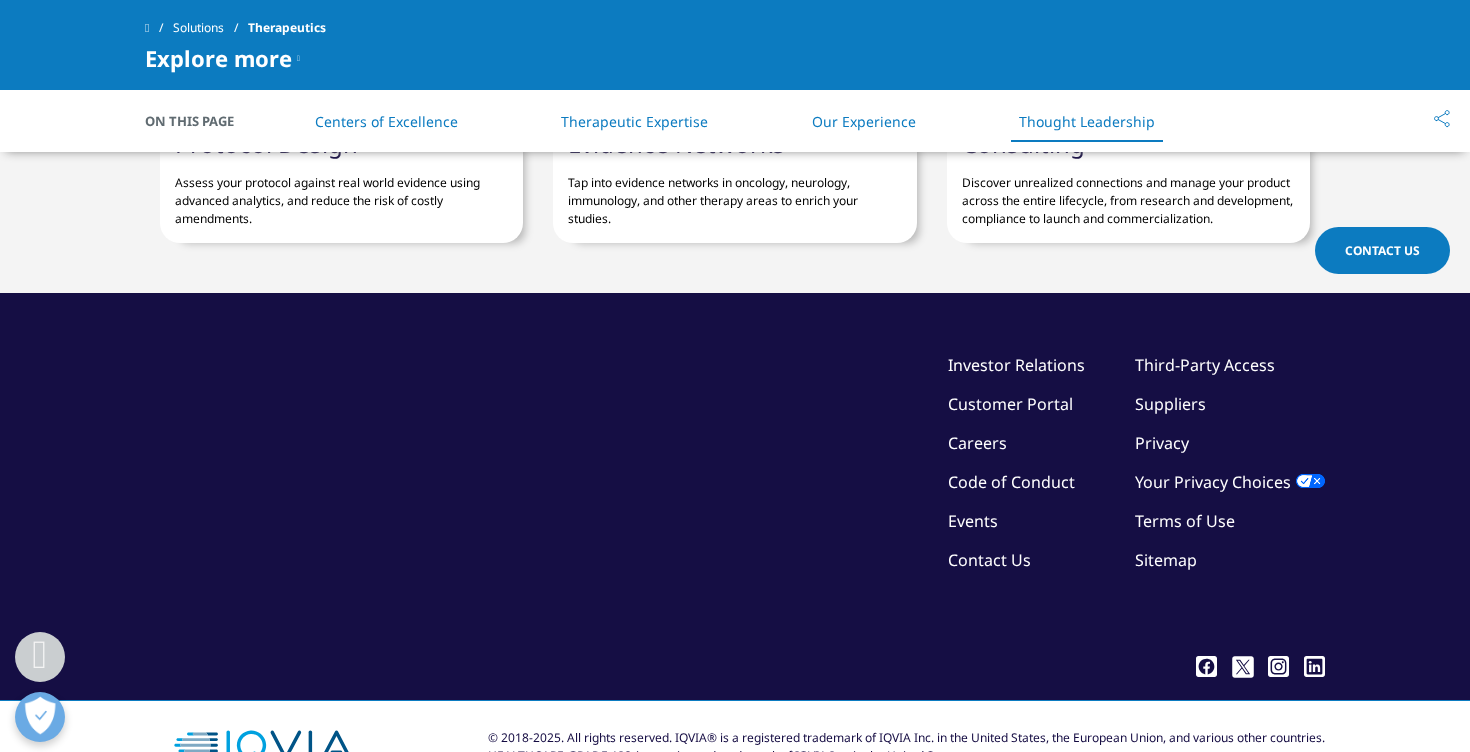 scroll, scrollTop: 4544, scrollLeft: 0, axis: vertical 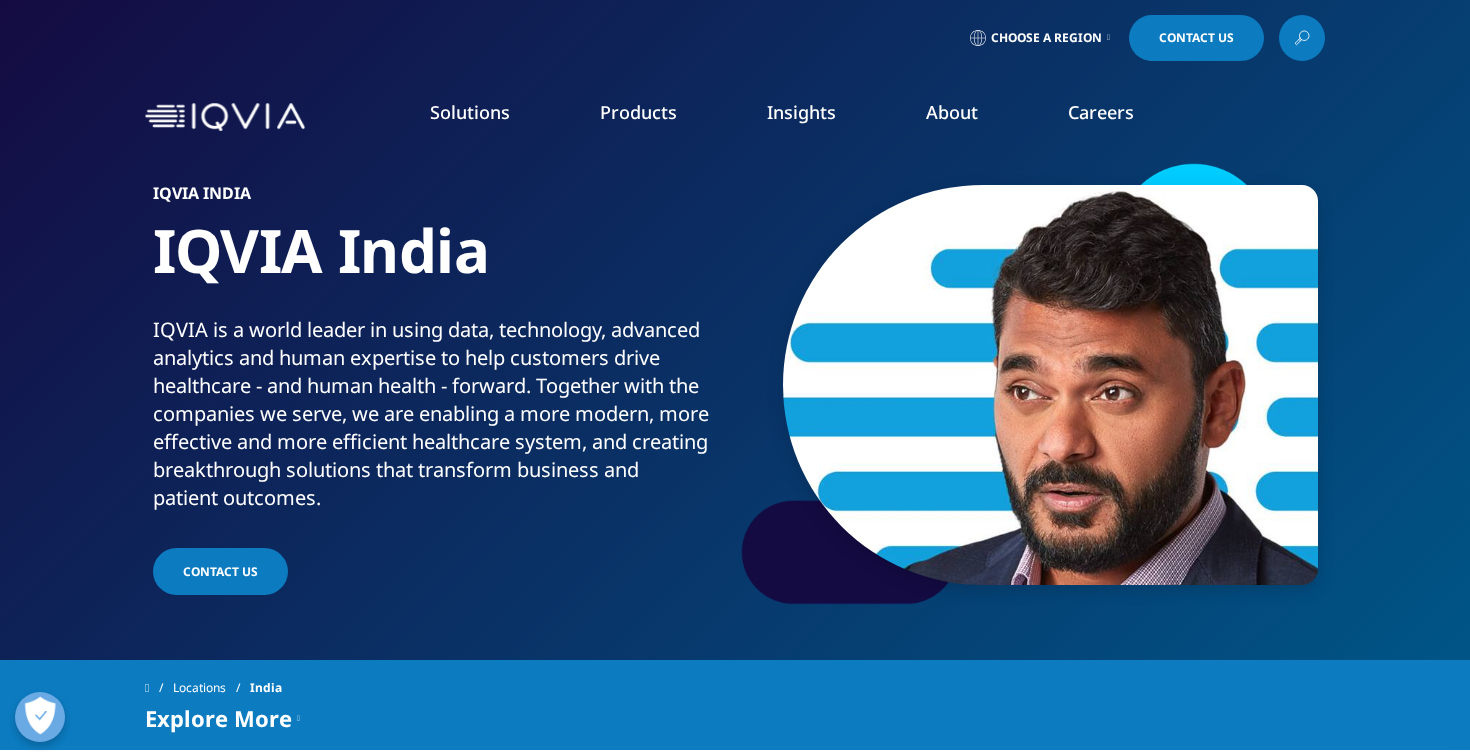 click on "Clinical Data Analytics Solutions" at bounding box center [210, 606] 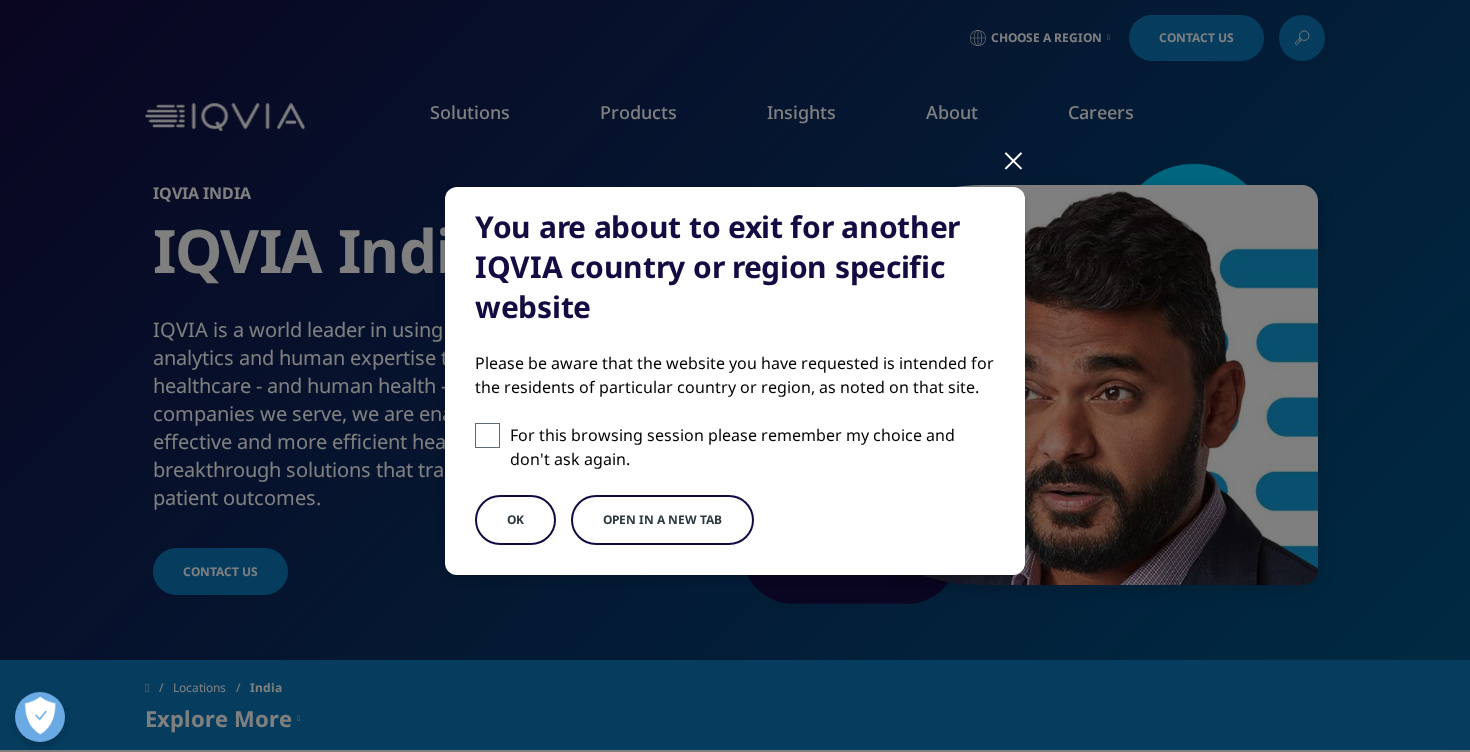 click at bounding box center (487, 435) 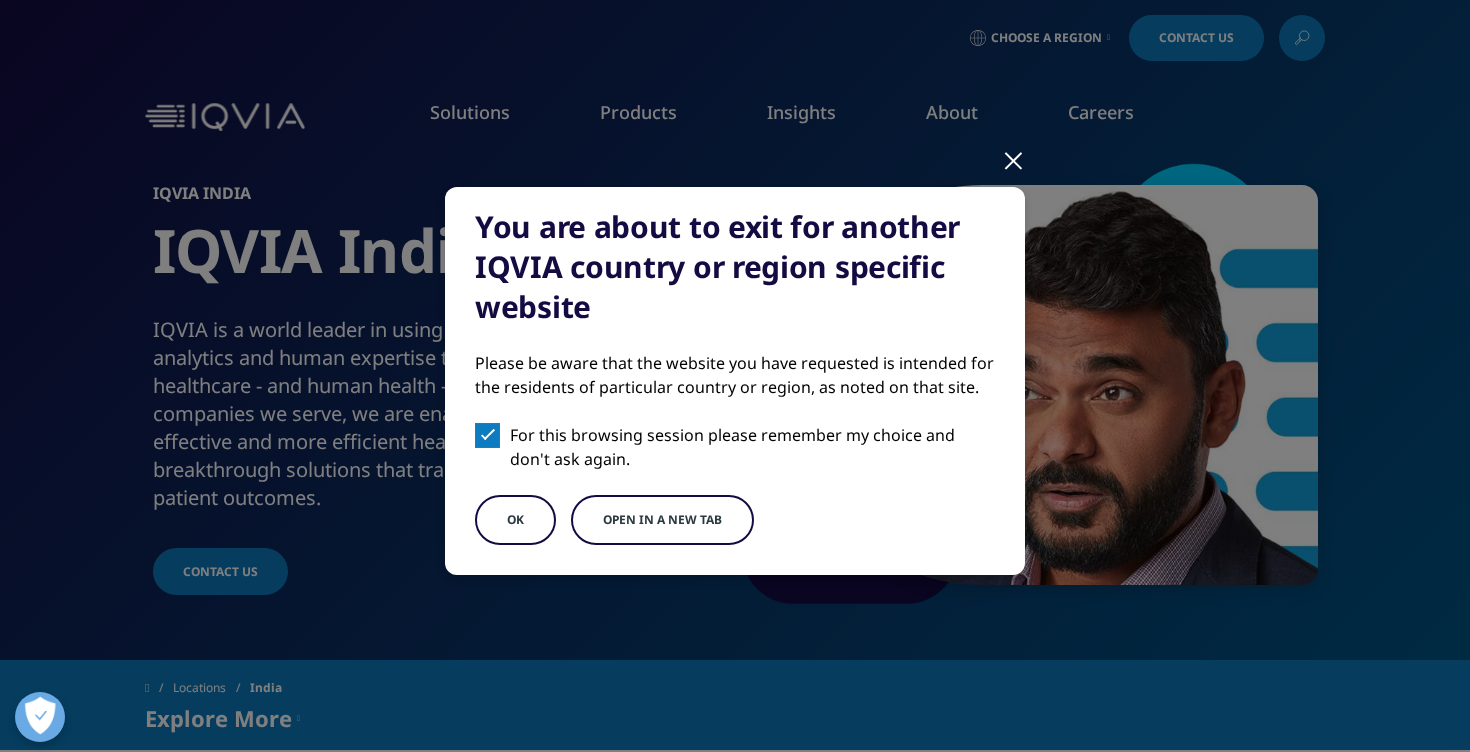 click on "OK" at bounding box center [515, 520] 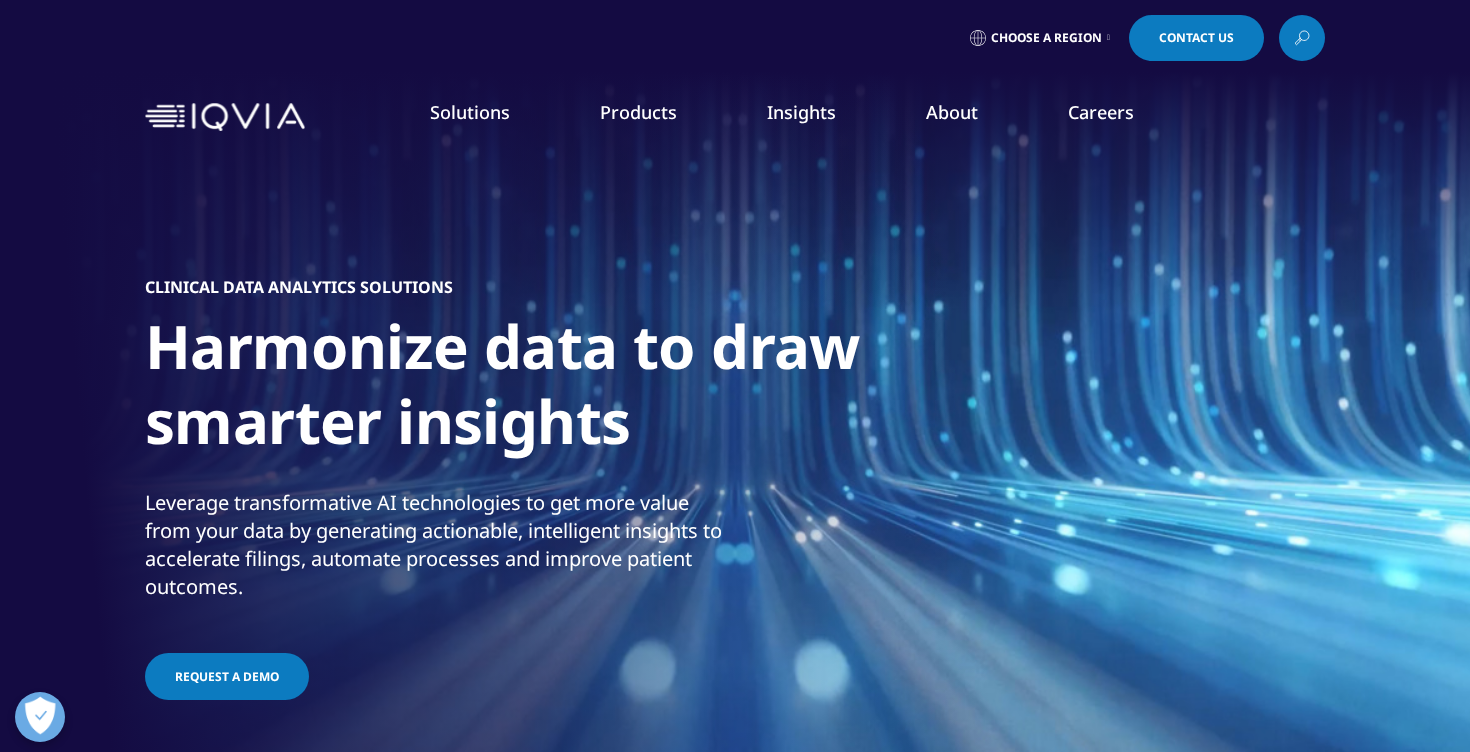 scroll, scrollTop: 0, scrollLeft: 0, axis: both 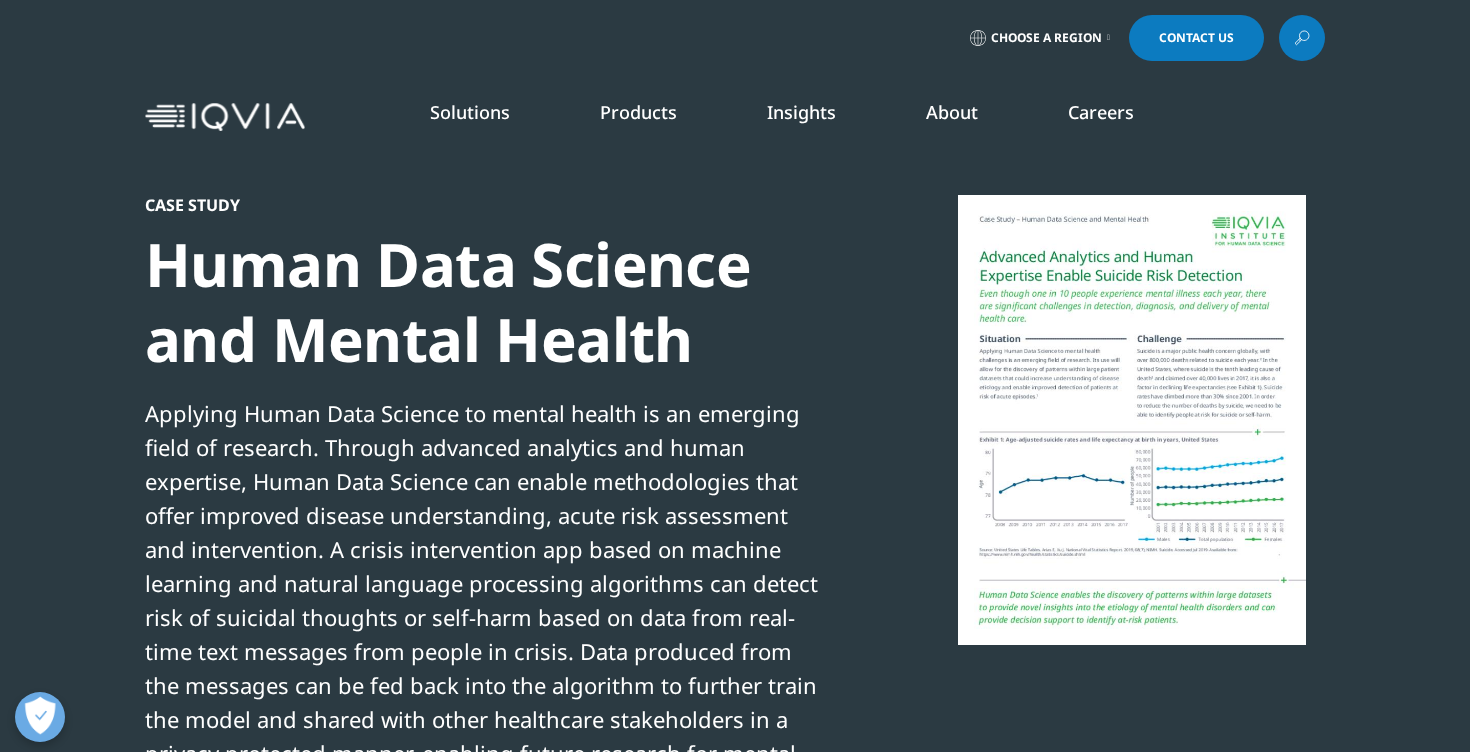 click on "Clinical Research Associates" at bounding box center [555, 399] 